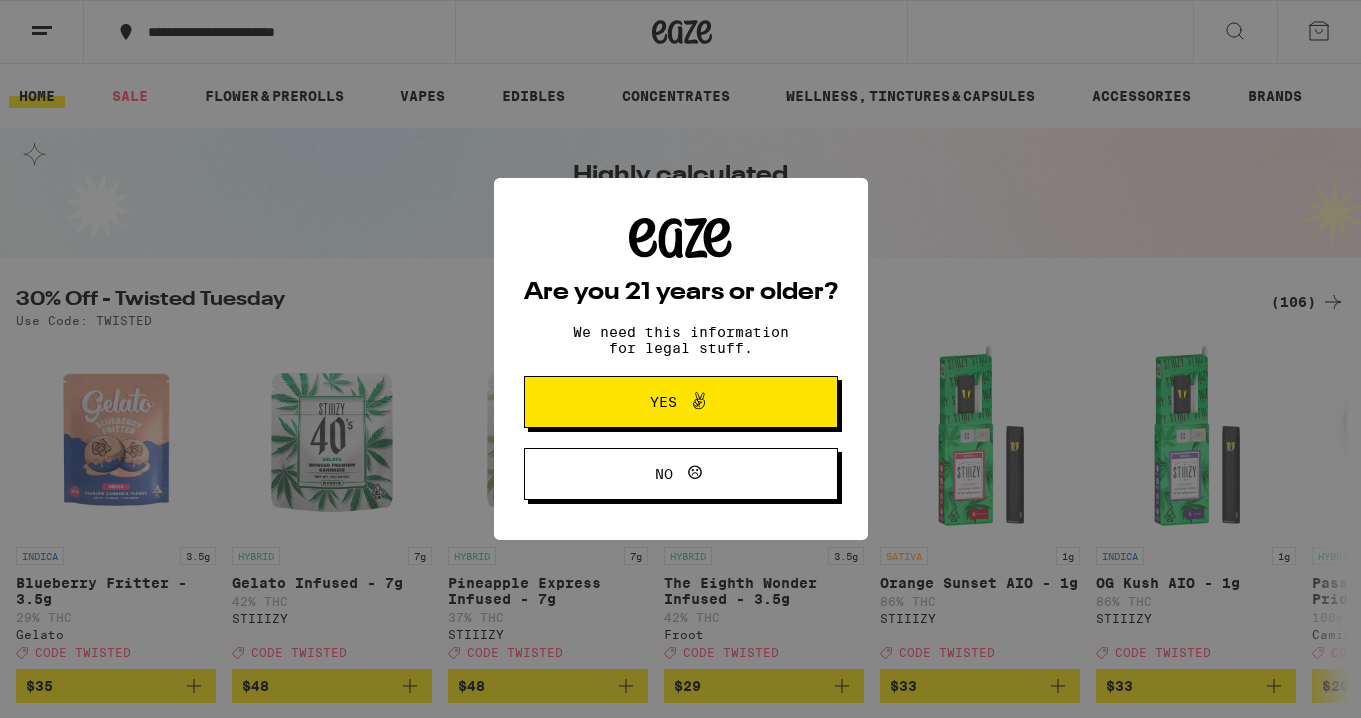 scroll, scrollTop: 36, scrollLeft: 0, axis: vertical 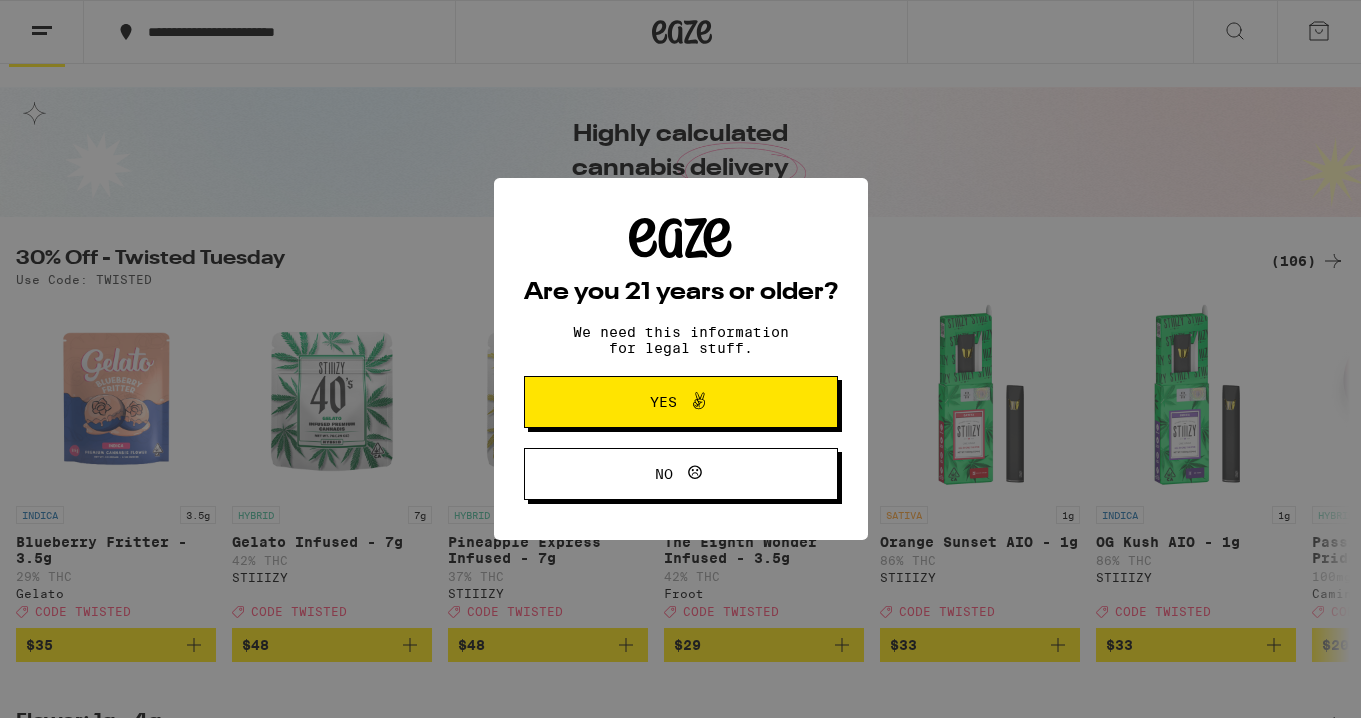 click on "Yes" at bounding box center (681, 402) 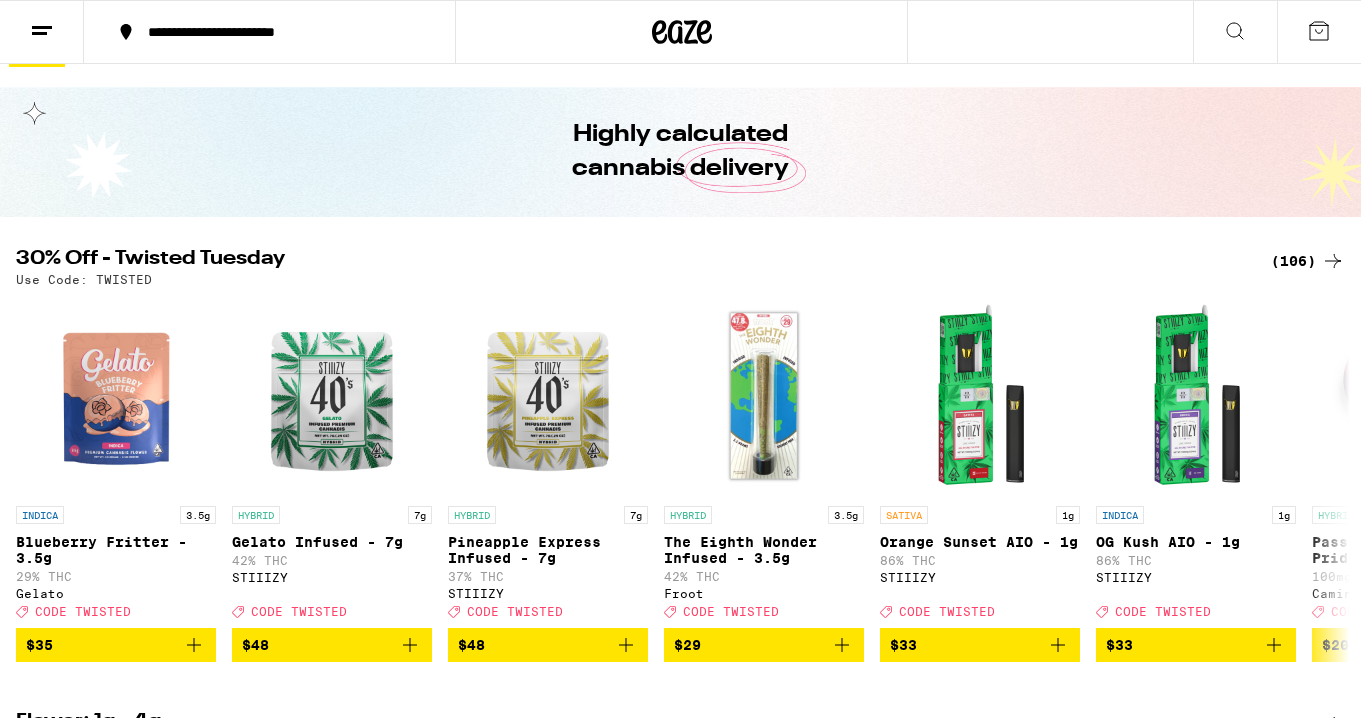 scroll, scrollTop: 0, scrollLeft: 0, axis: both 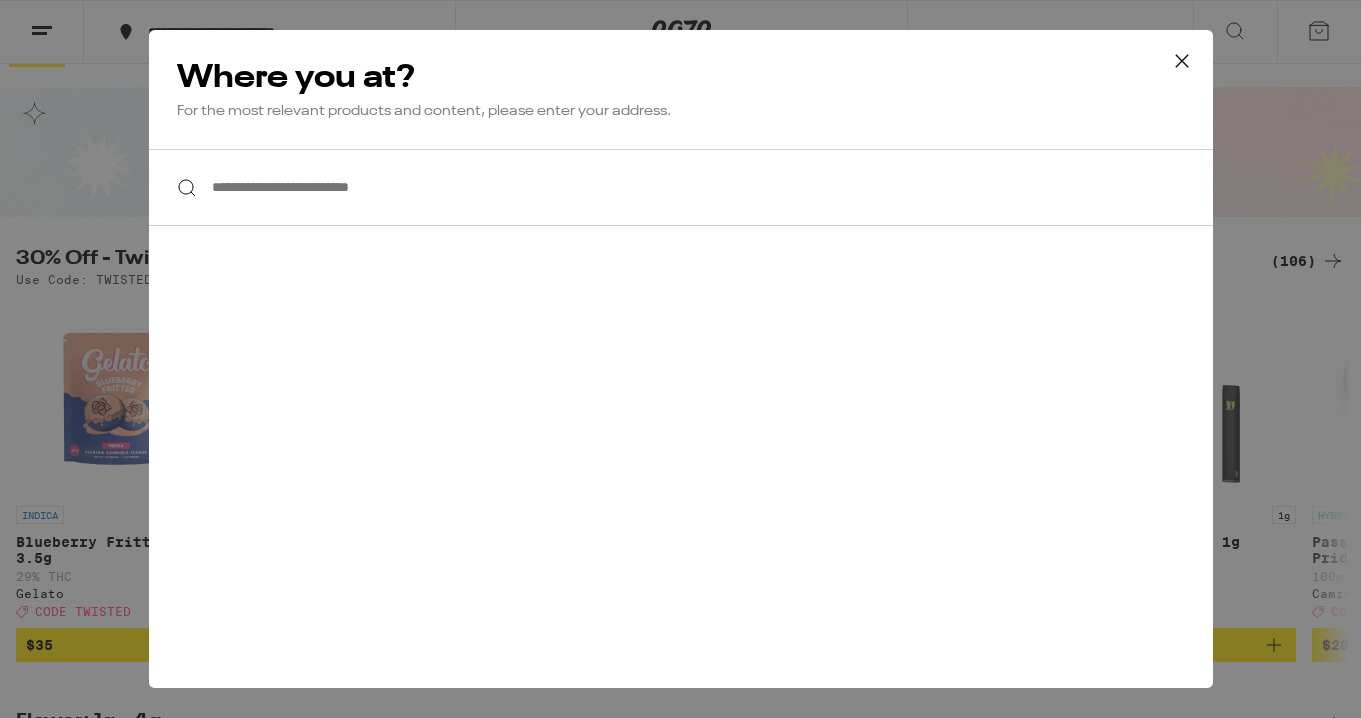 click on "**********" at bounding box center [681, 187] 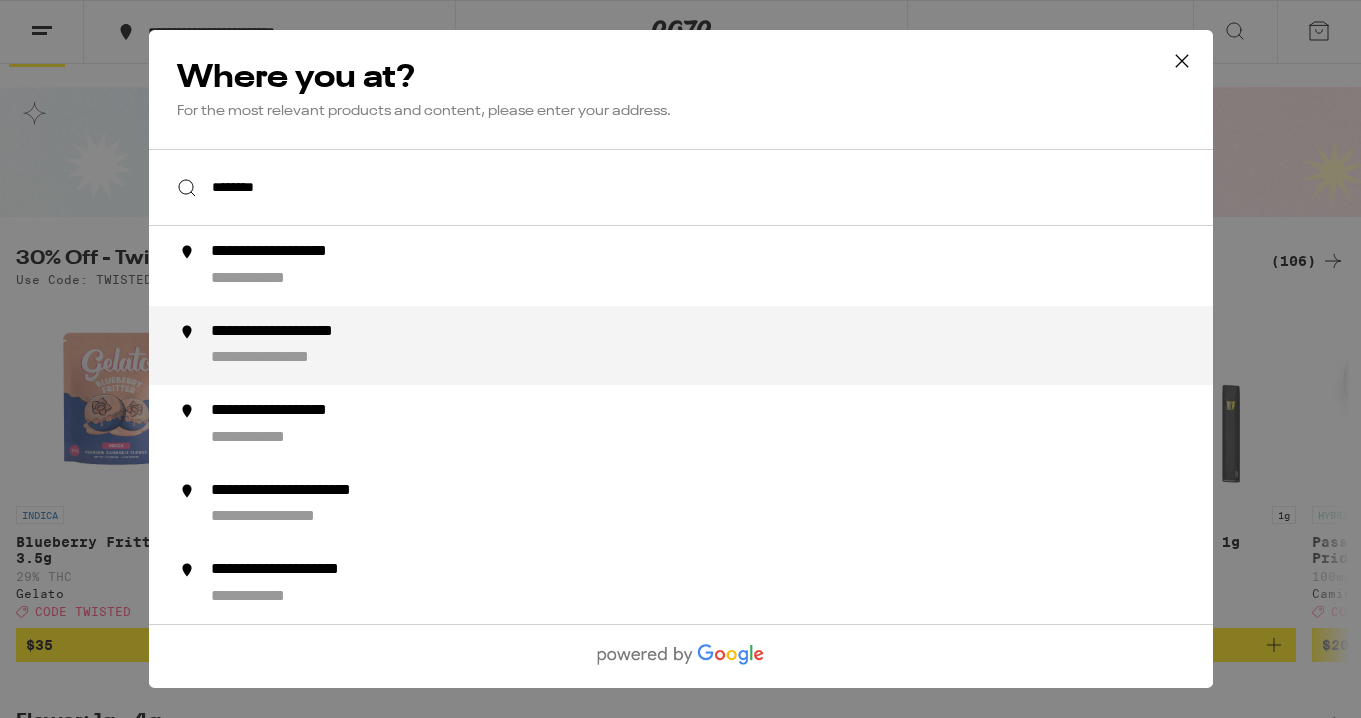 click on "**********" at bounding box center [313, 332] 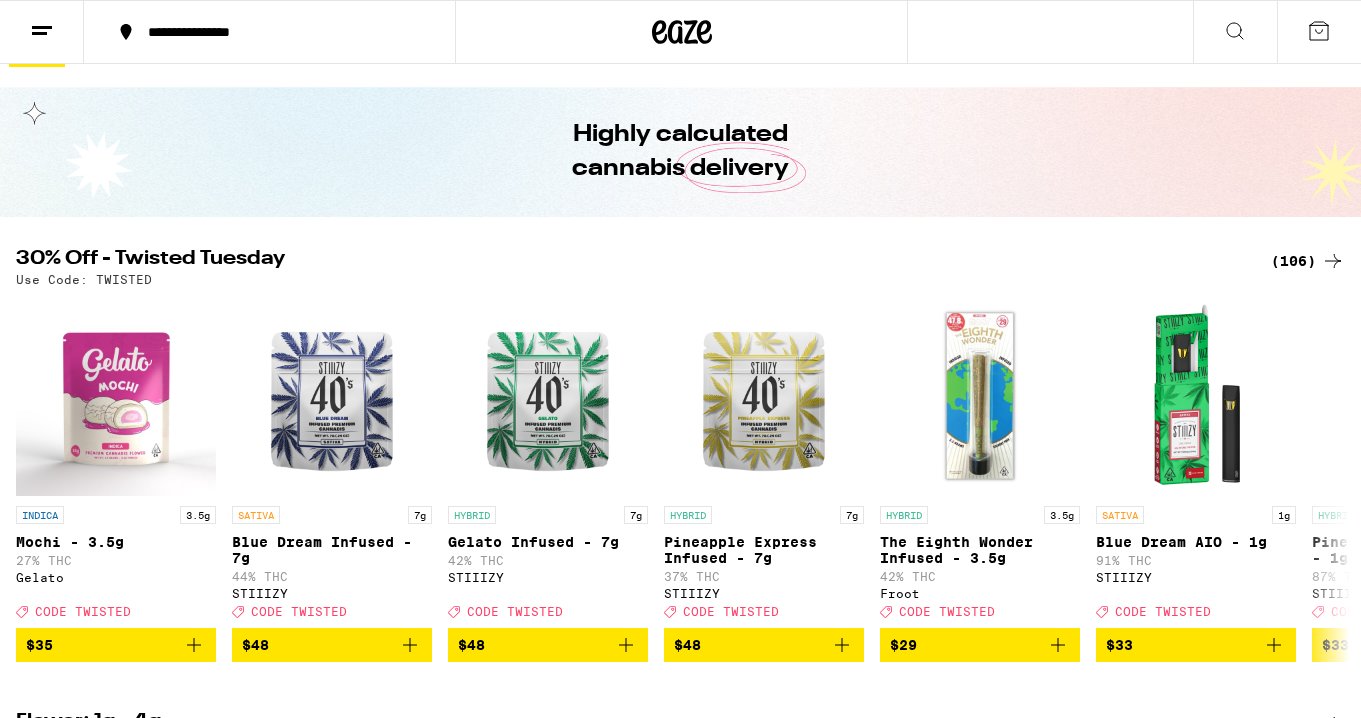 click on "(106)" at bounding box center [1308, 261] 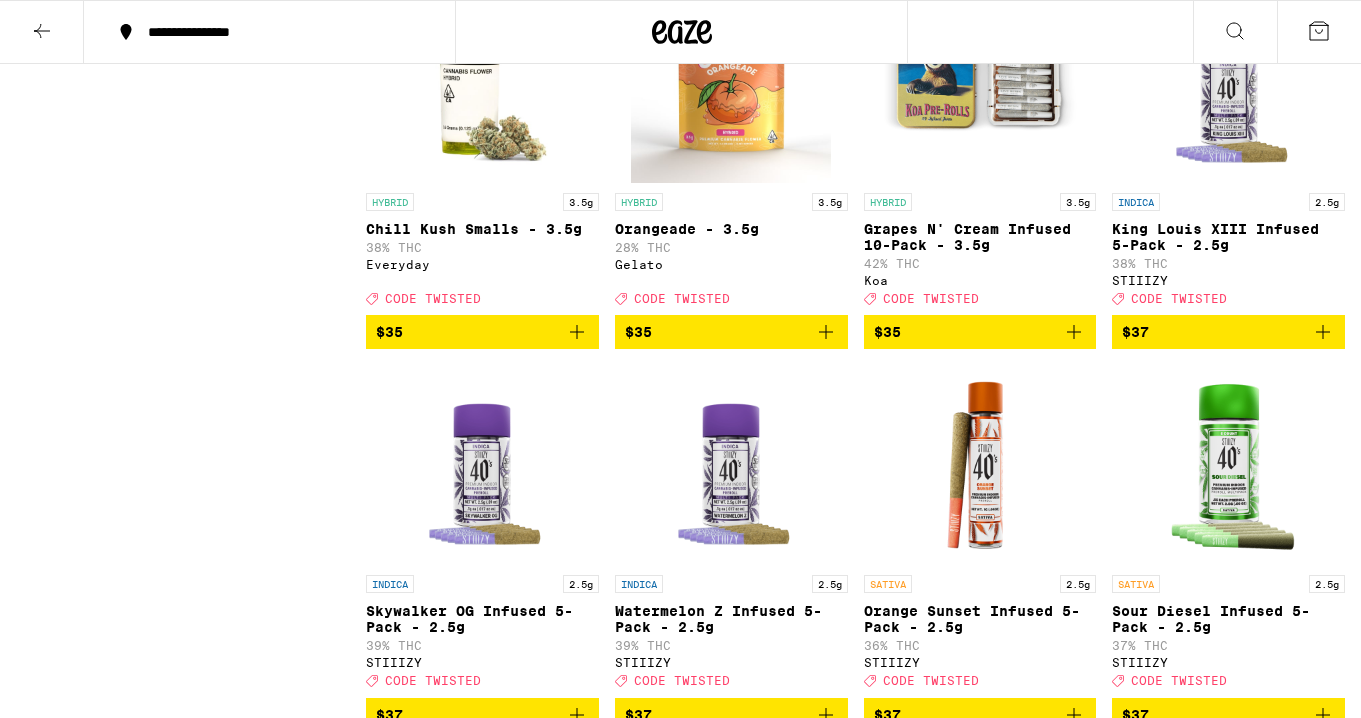 scroll, scrollTop: 7555, scrollLeft: 0, axis: vertical 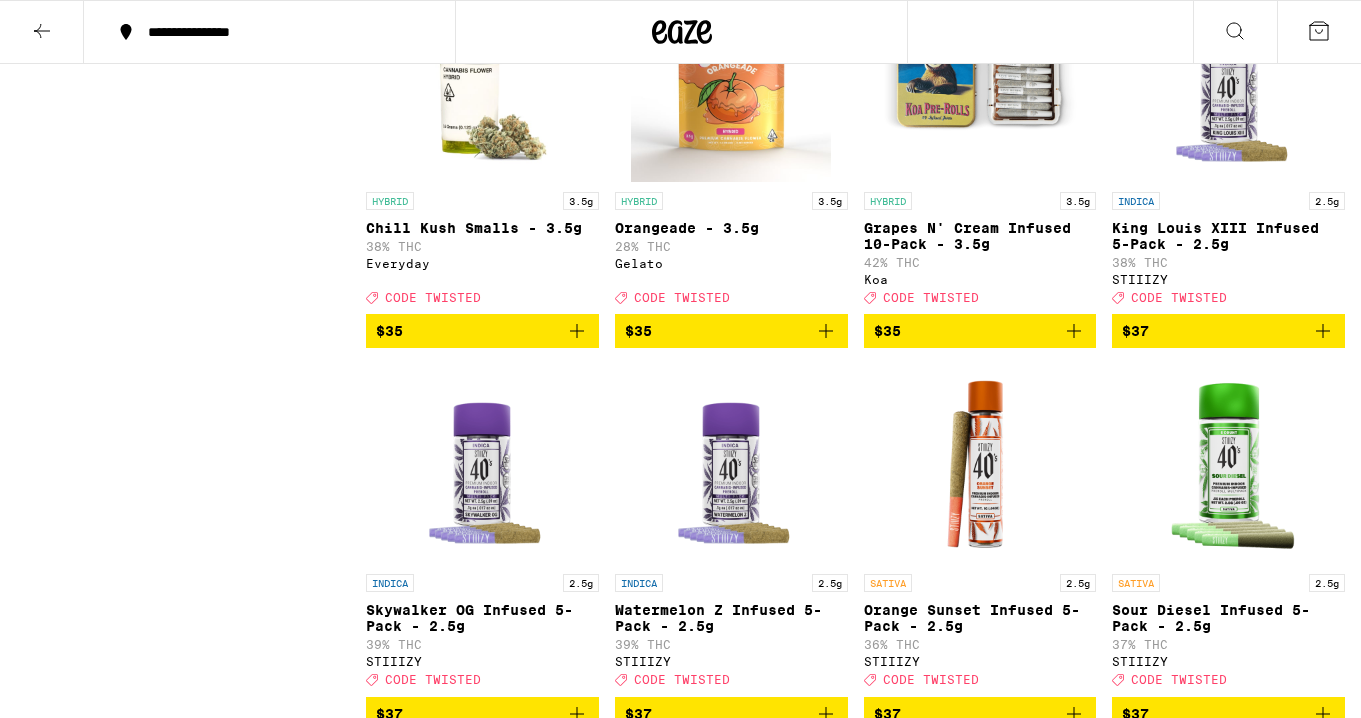 click at bounding box center [980, 82] 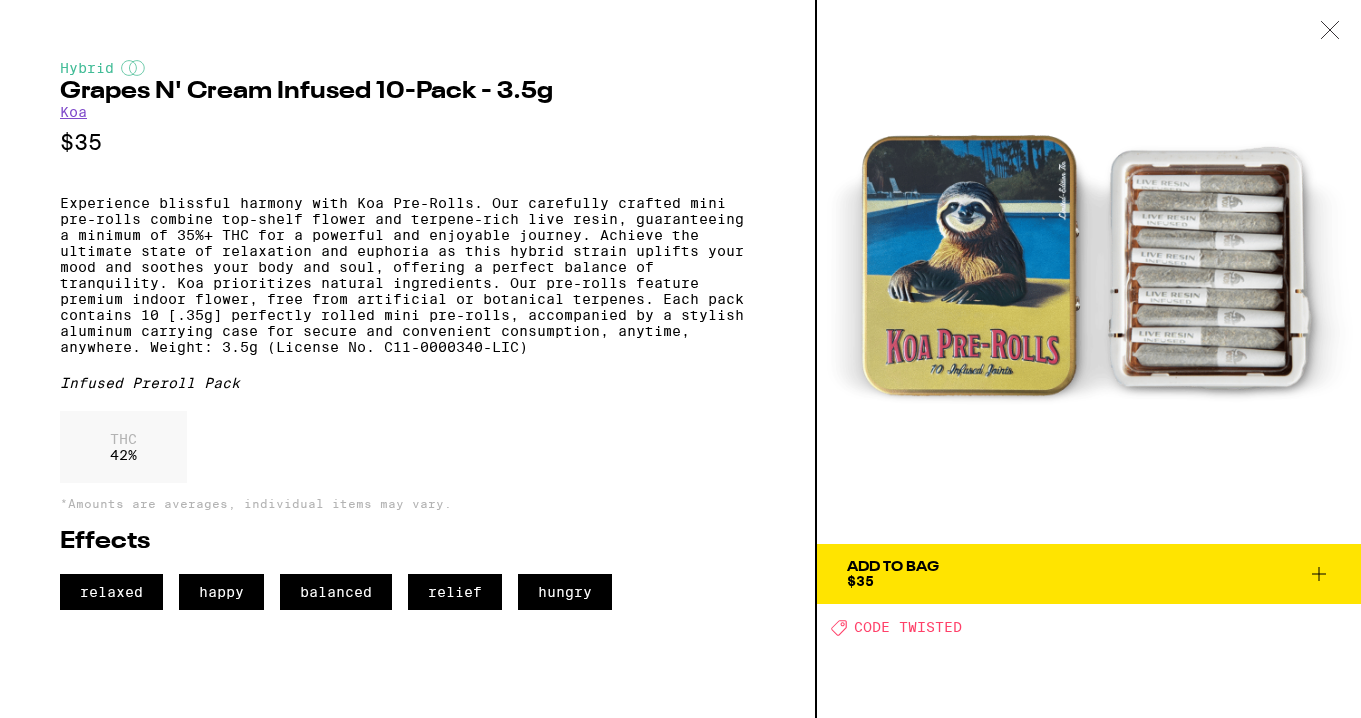 click on "Add To Bag $35" at bounding box center [1089, 574] 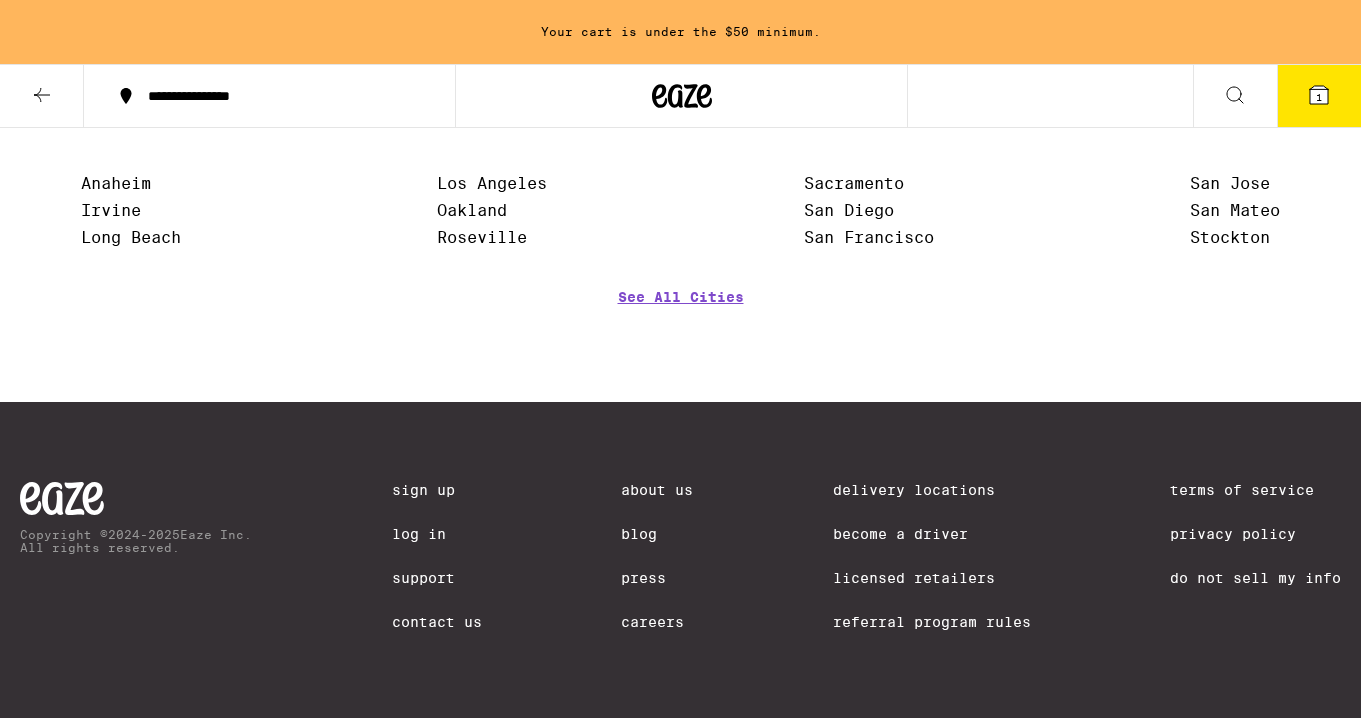 scroll, scrollTop: 10701, scrollLeft: 0, axis: vertical 